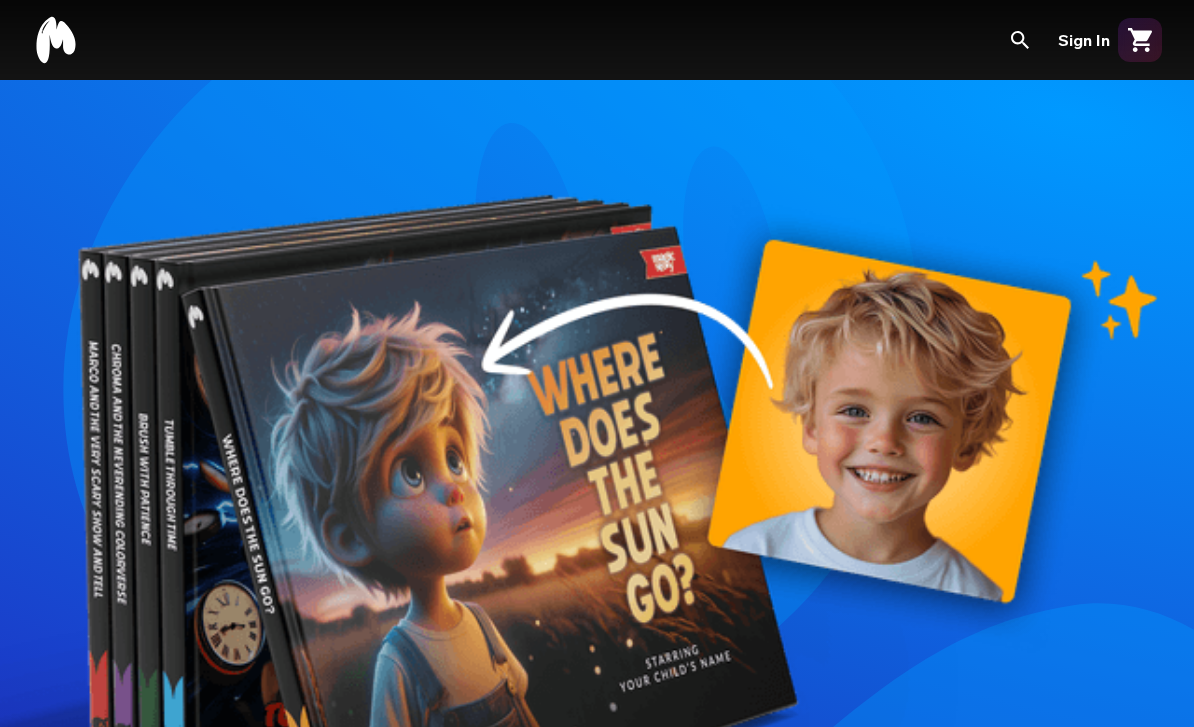 scroll, scrollTop: 0, scrollLeft: 0, axis: both 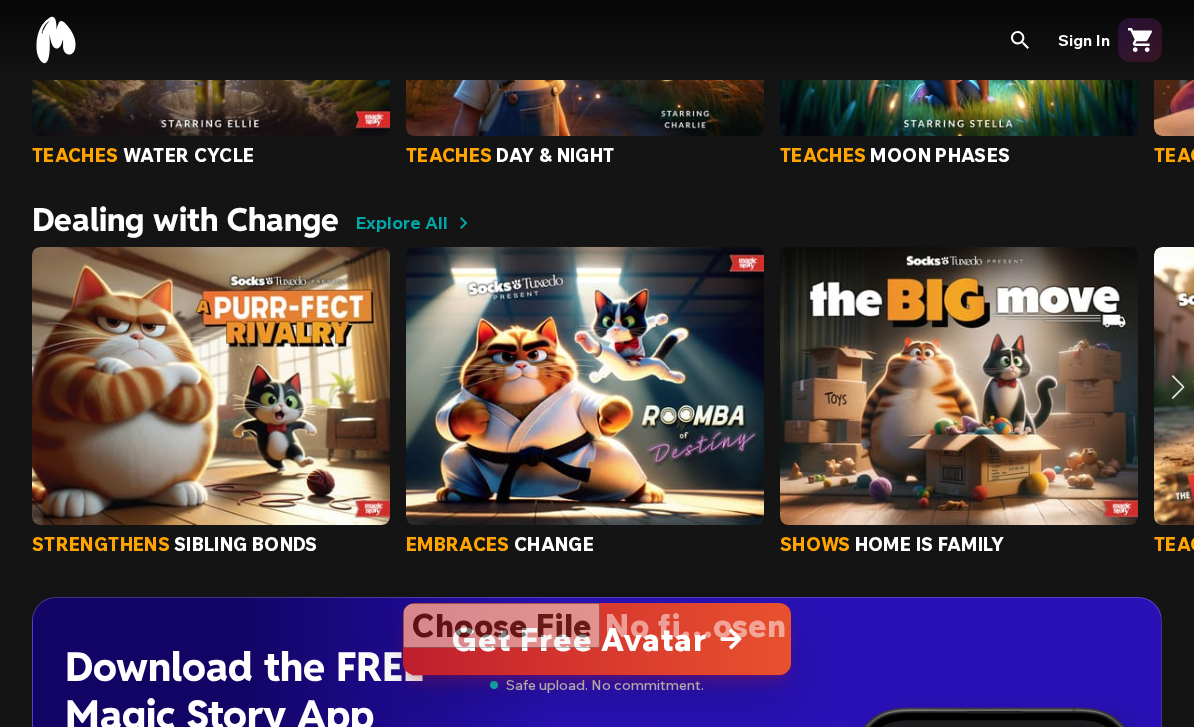 click at bounding box center [1178, 387] 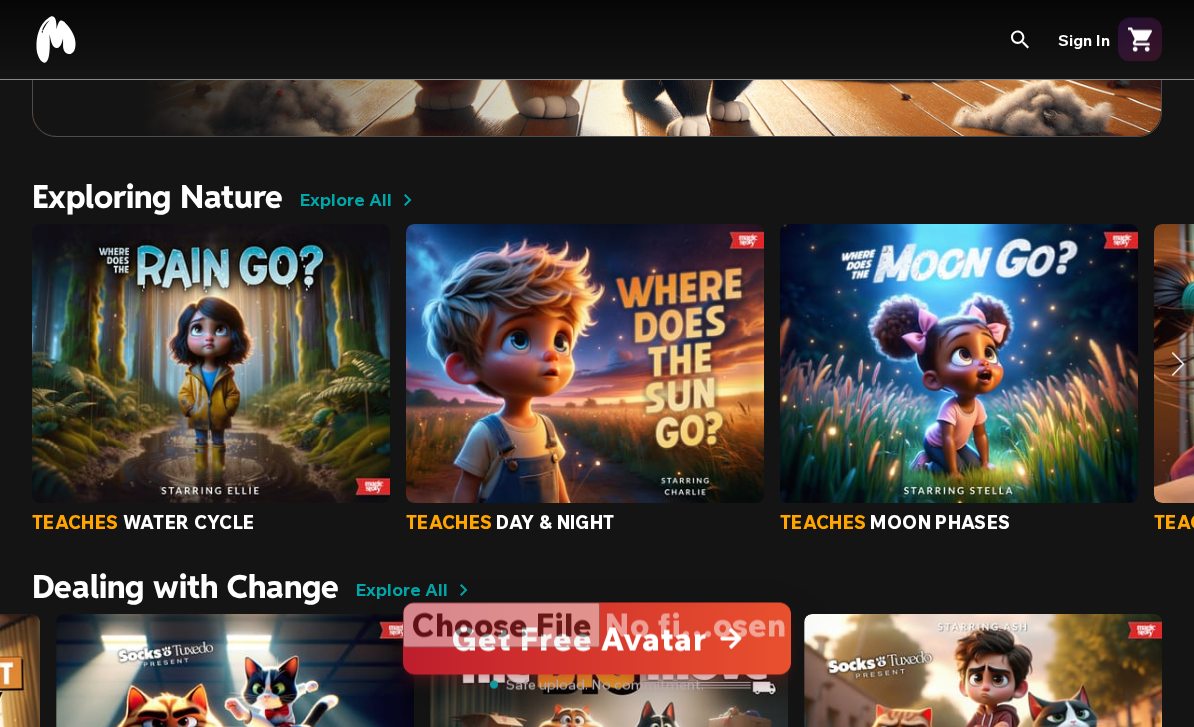 click at bounding box center [1178, 365] 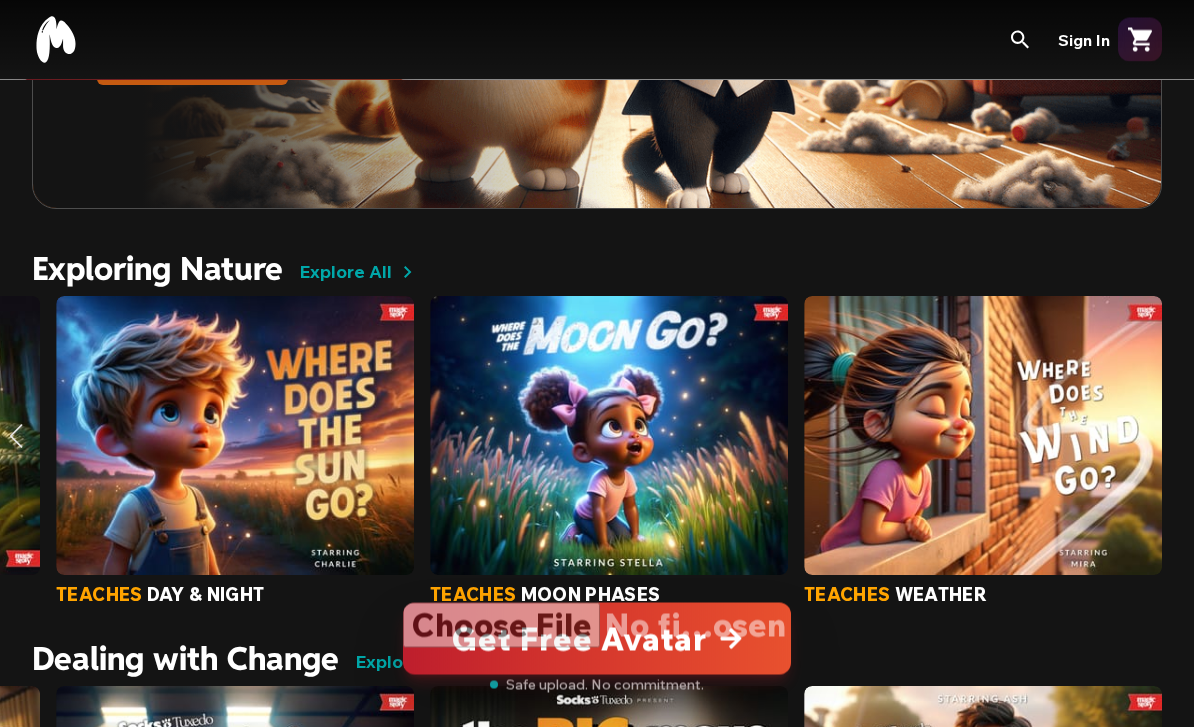 scroll, scrollTop: 3650, scrollLeft: 0, axis: vertical 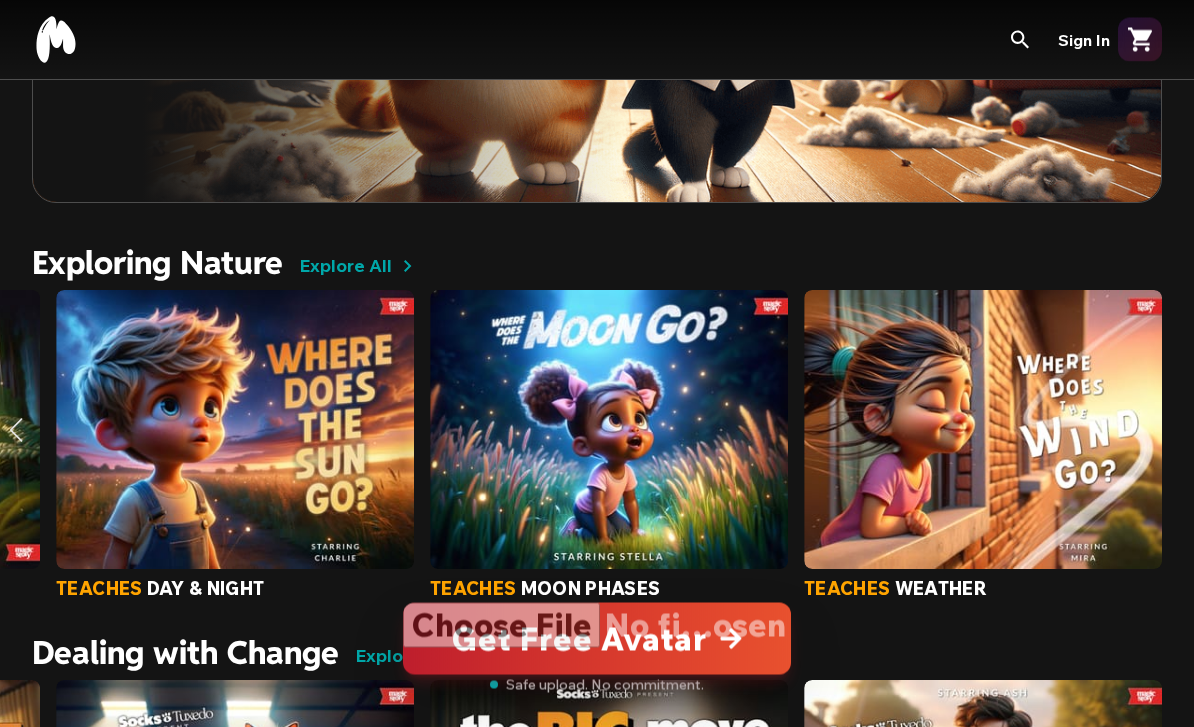 click on "Explore All" at bounding box center (357, 268) 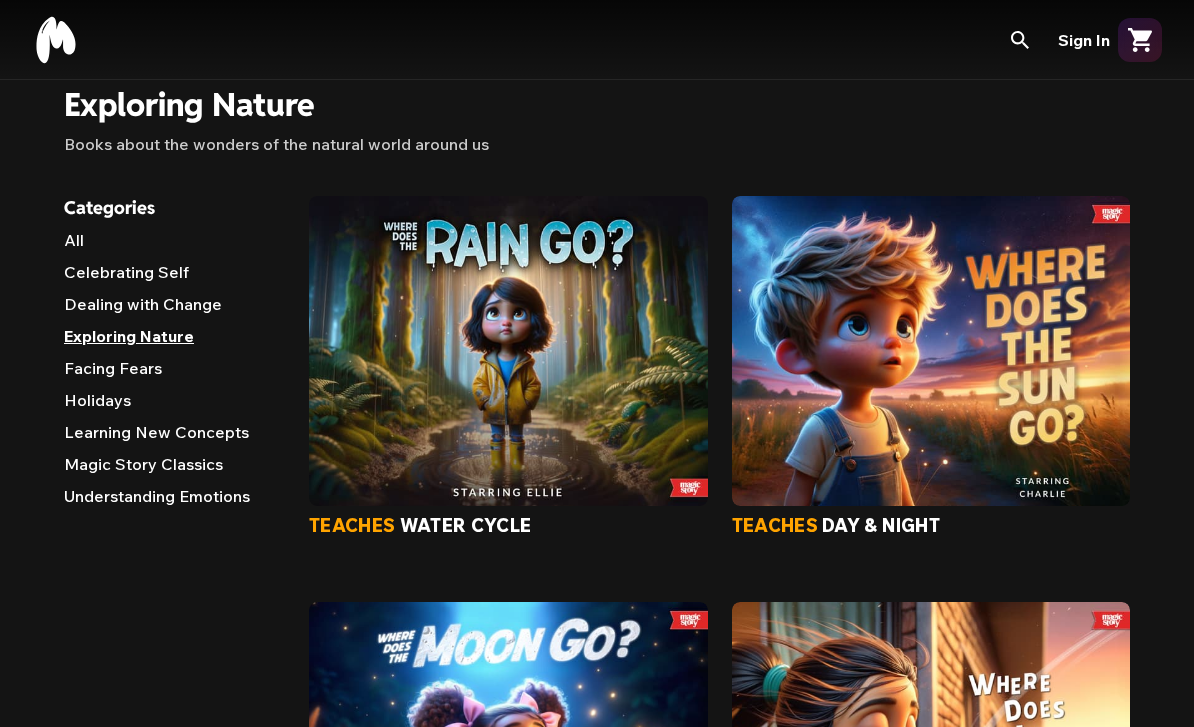 scroll, scrollTop: 26, scrollLeft: 0, axis: vertical 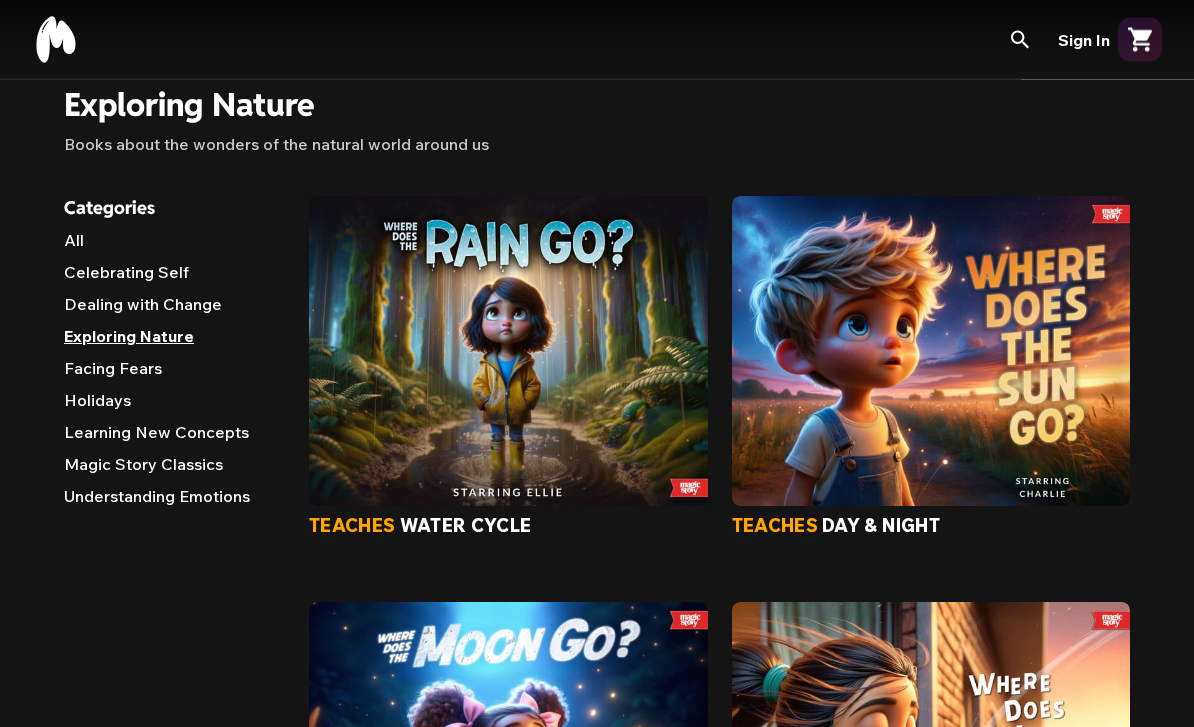 click on "Magic Story Classics" at bounding box center (170, 469) 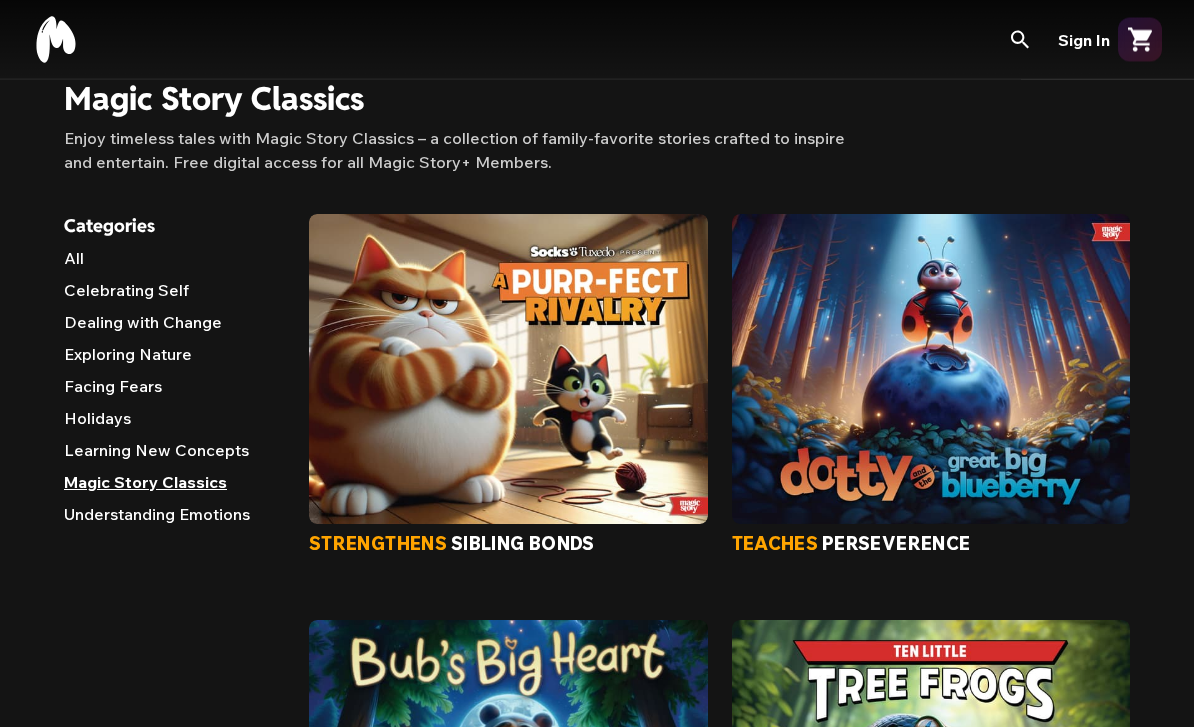 scroll, scrollTop: 0, scrollLeft: 0, axis: both 